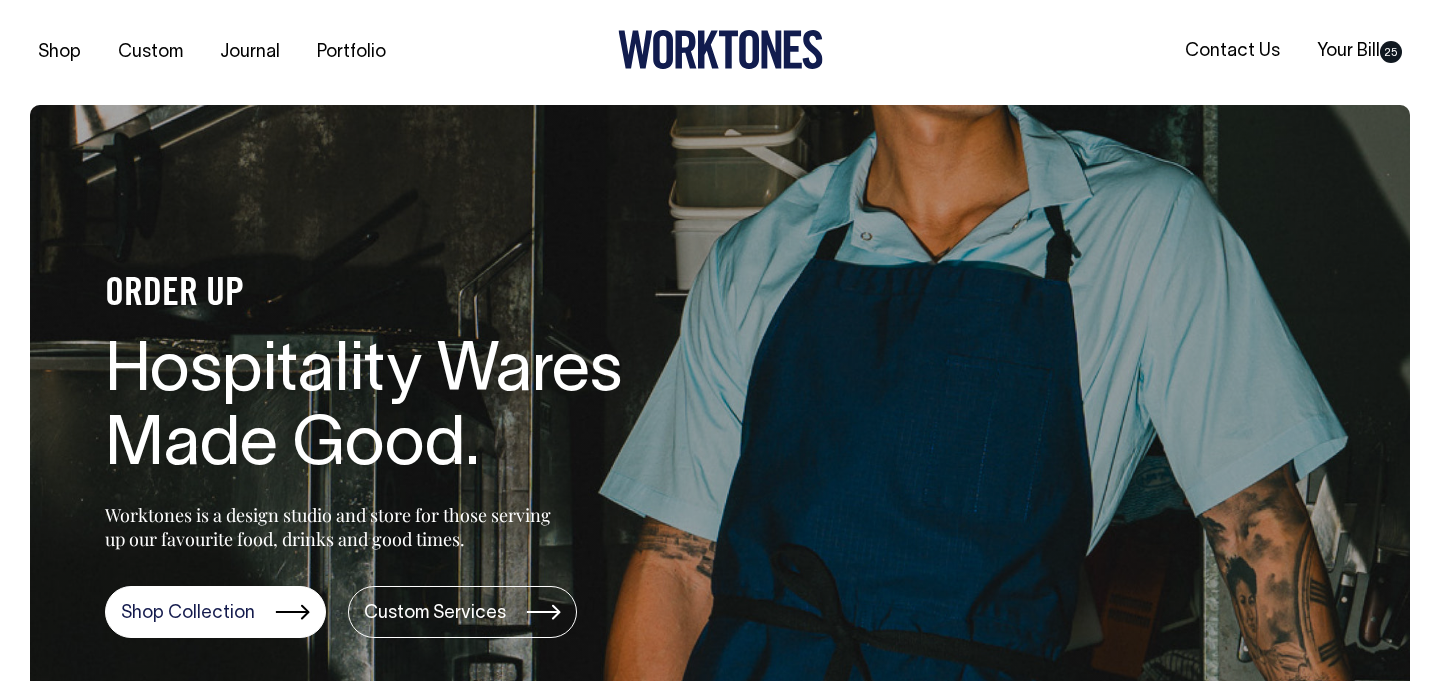 scroll, scrollTop: 0, scrollLeft: 0, axis: both 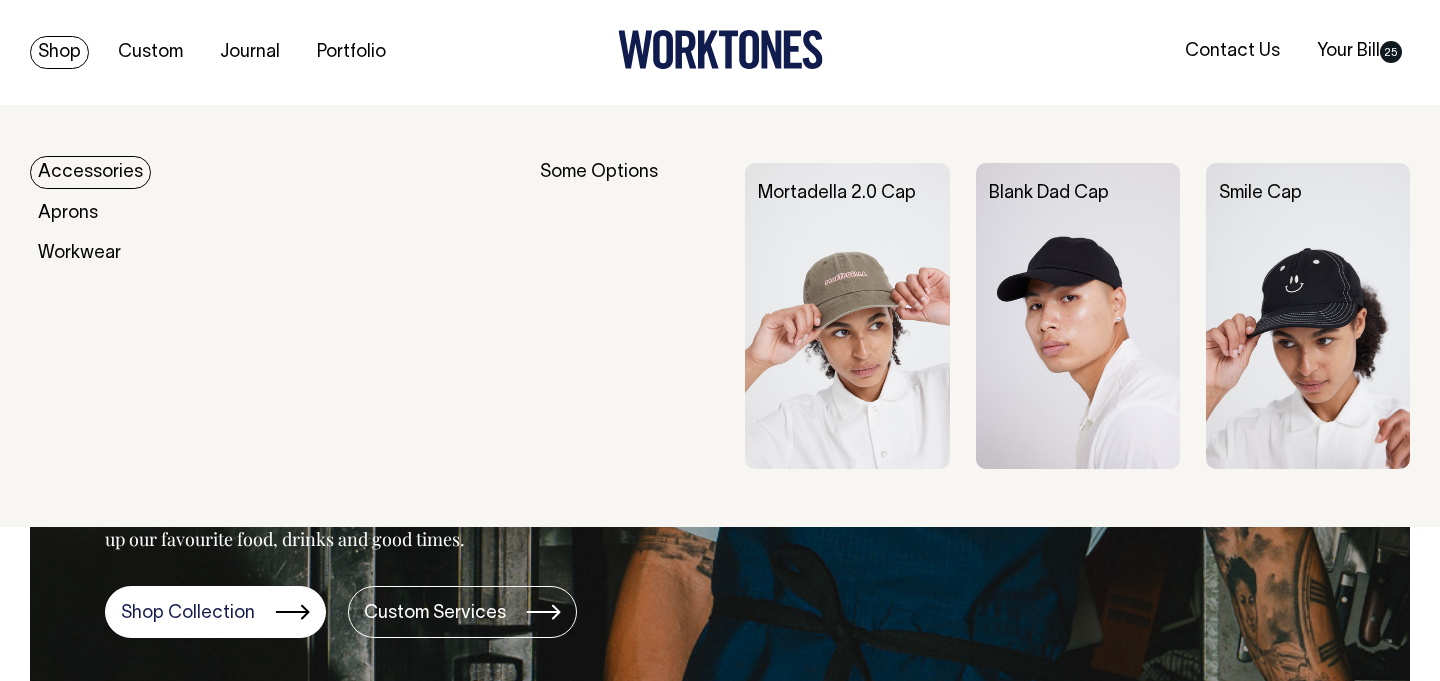 click on "Shop" at bounding box center [59, 52] 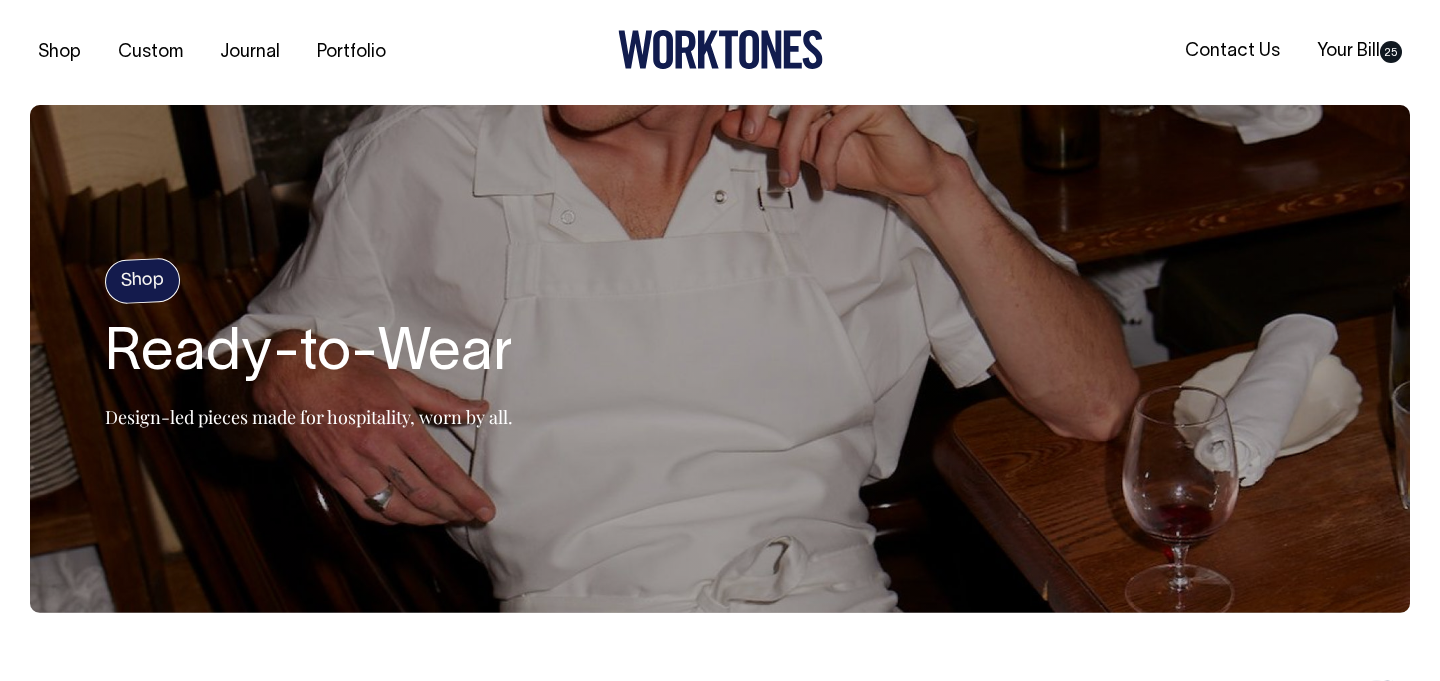 scroll, scrollTop: 0, scrollLeft: 0, axis: both 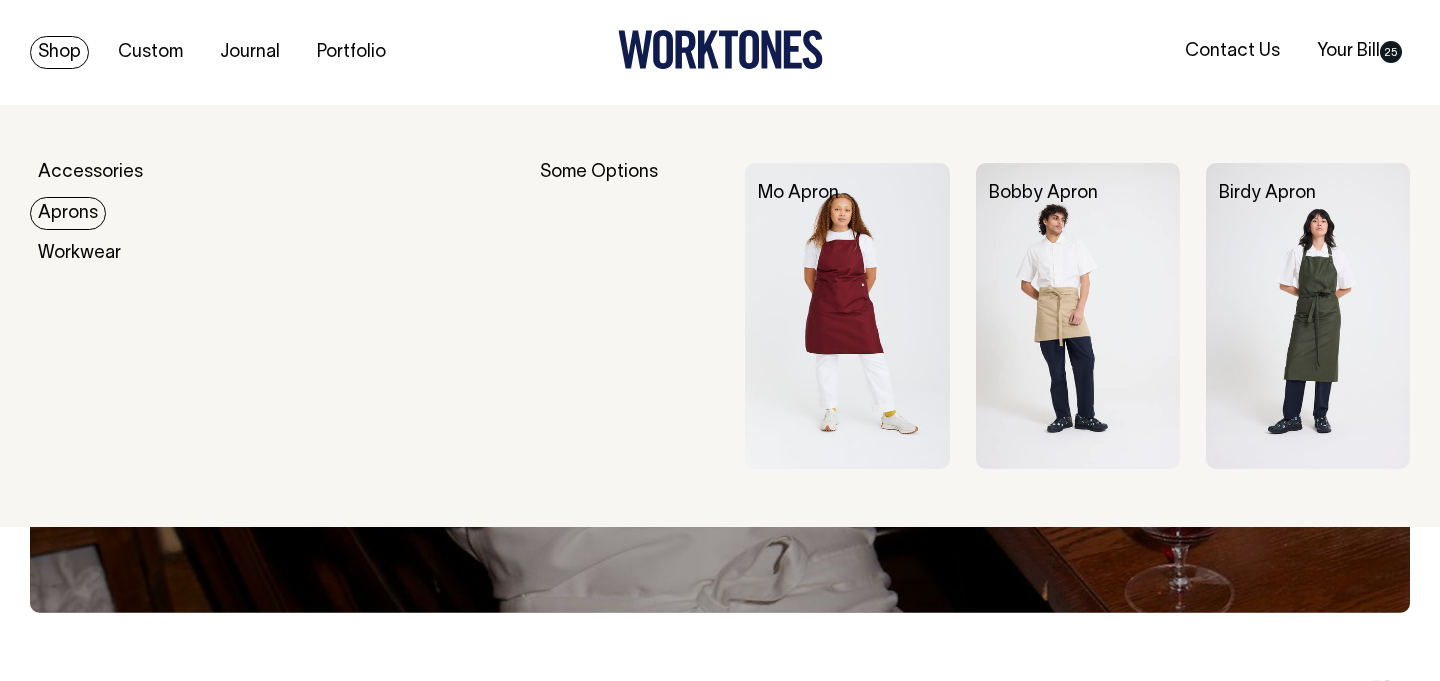 click on "Aprons" at bounding box center [68, 213] 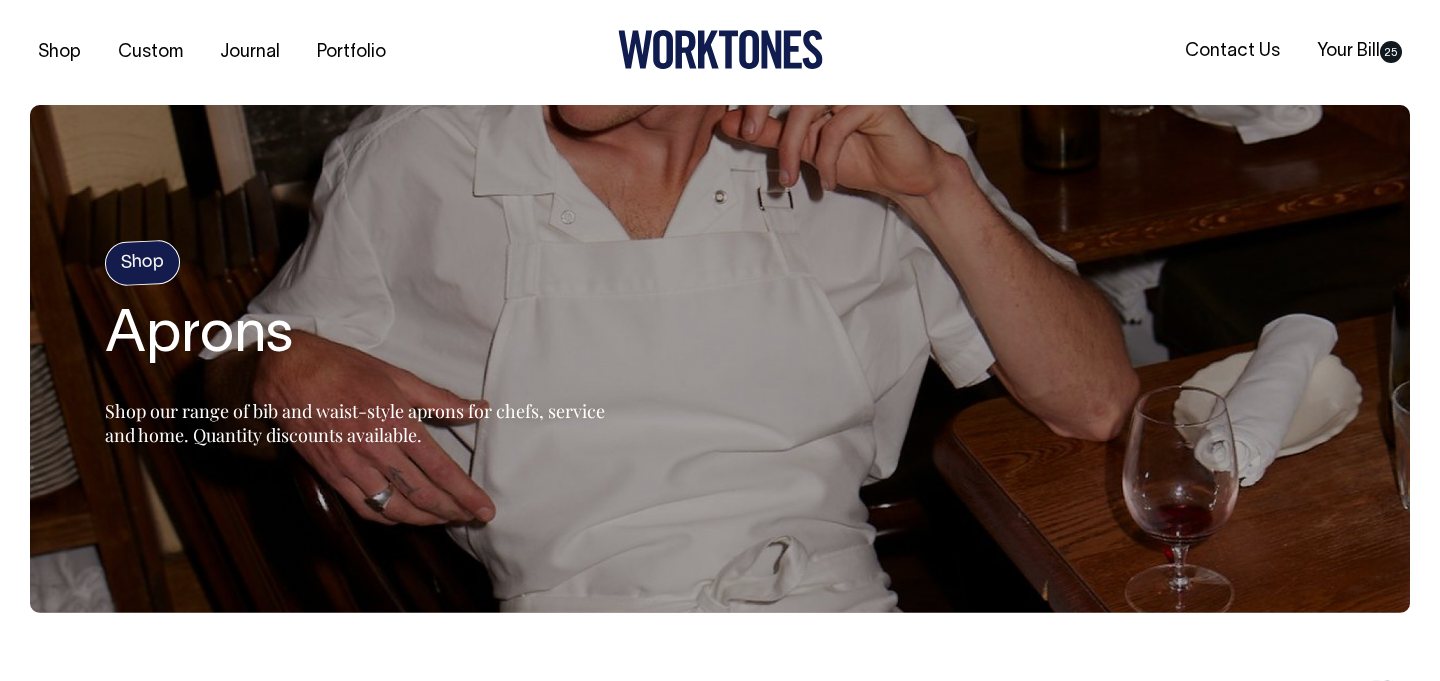 scroll, scrollTop: 0, scrollLeft: 0, axis: both 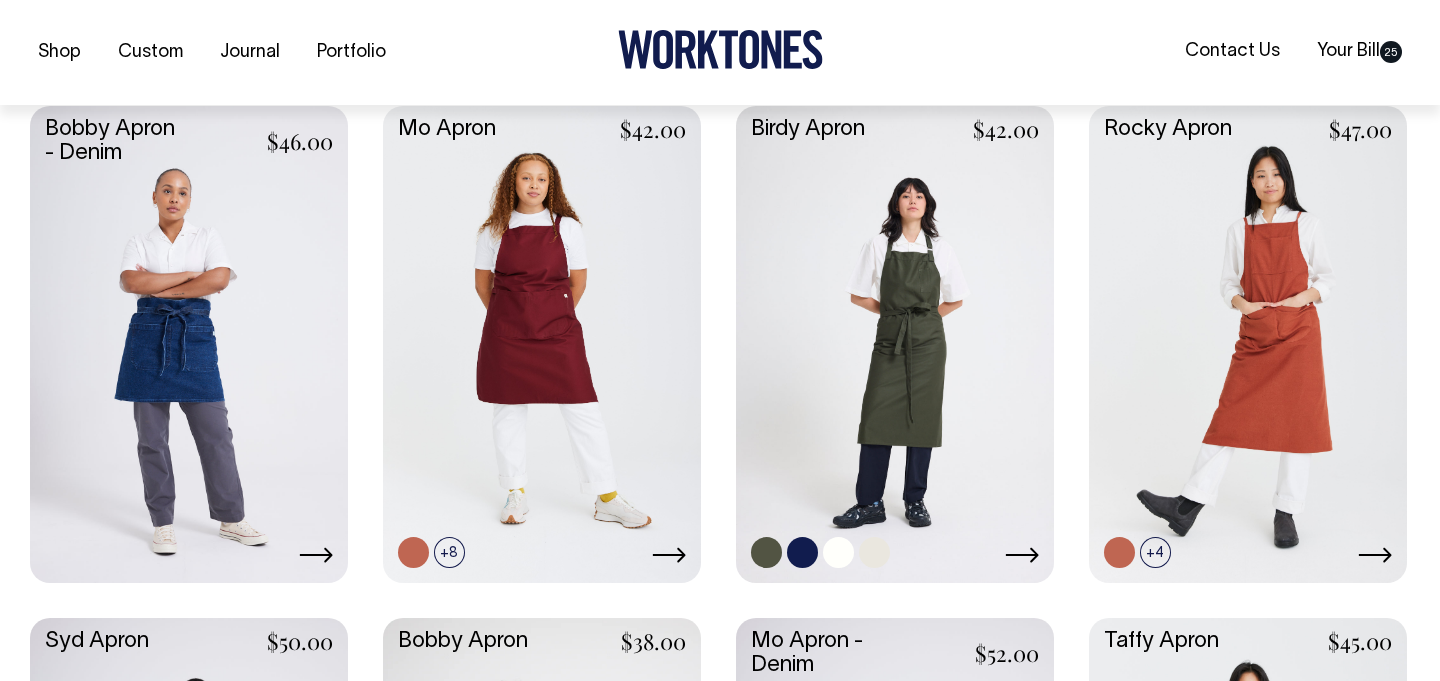 click at bounding box center (895, 342) 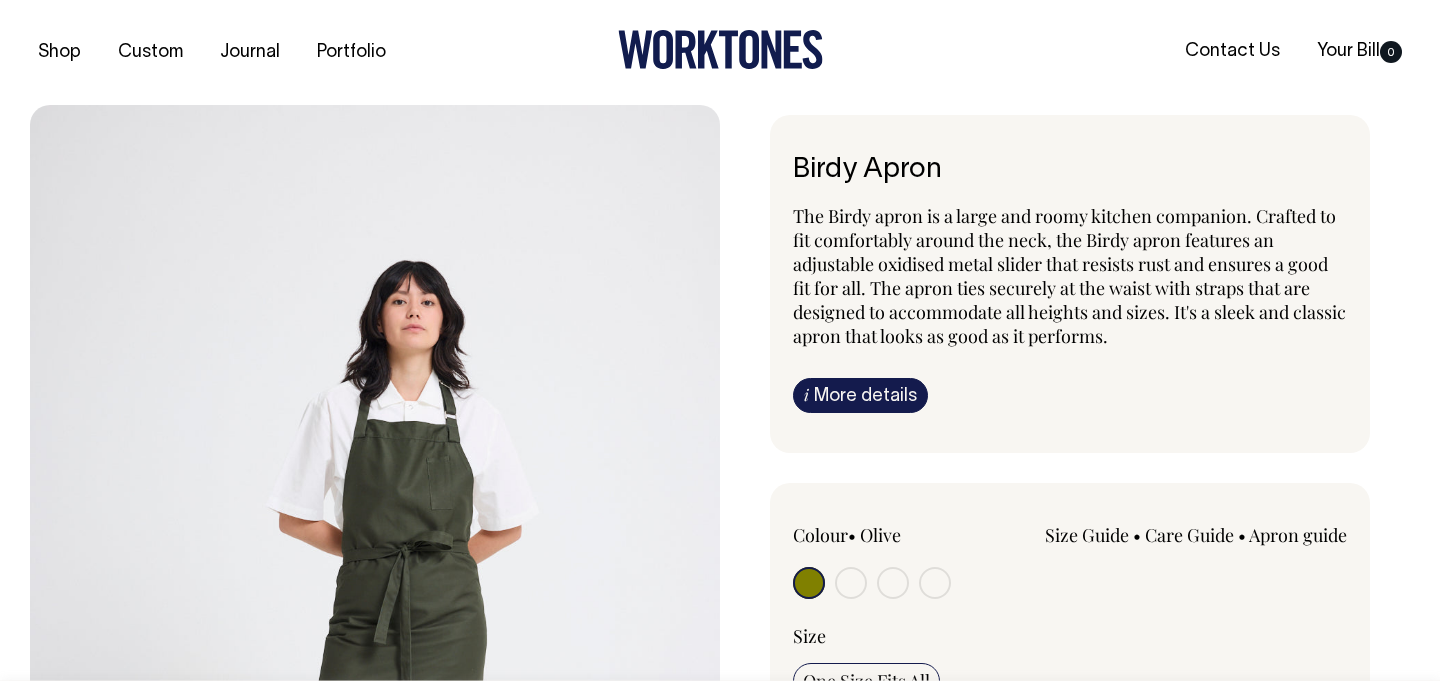 scroll, scrollTop: 0, scrollLeft: 0, axis: both 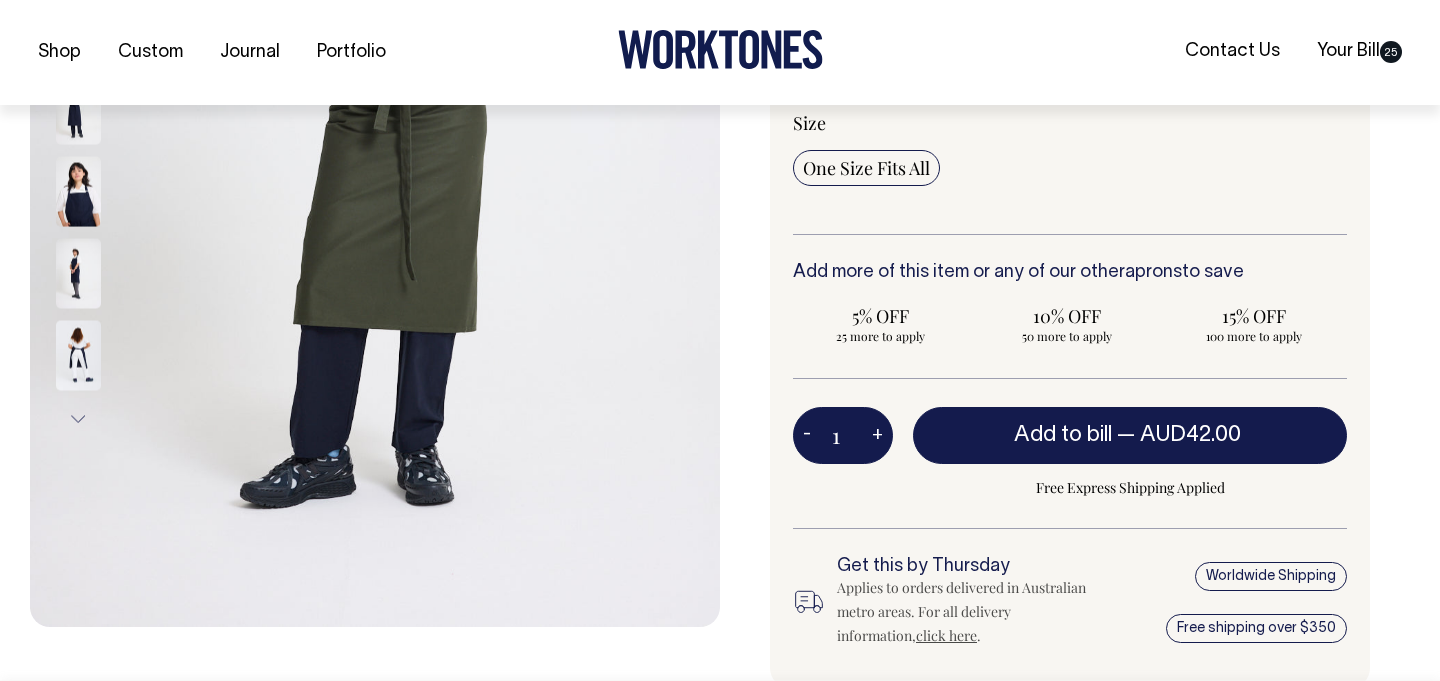 click on "1" at bounding box center [843, 435] 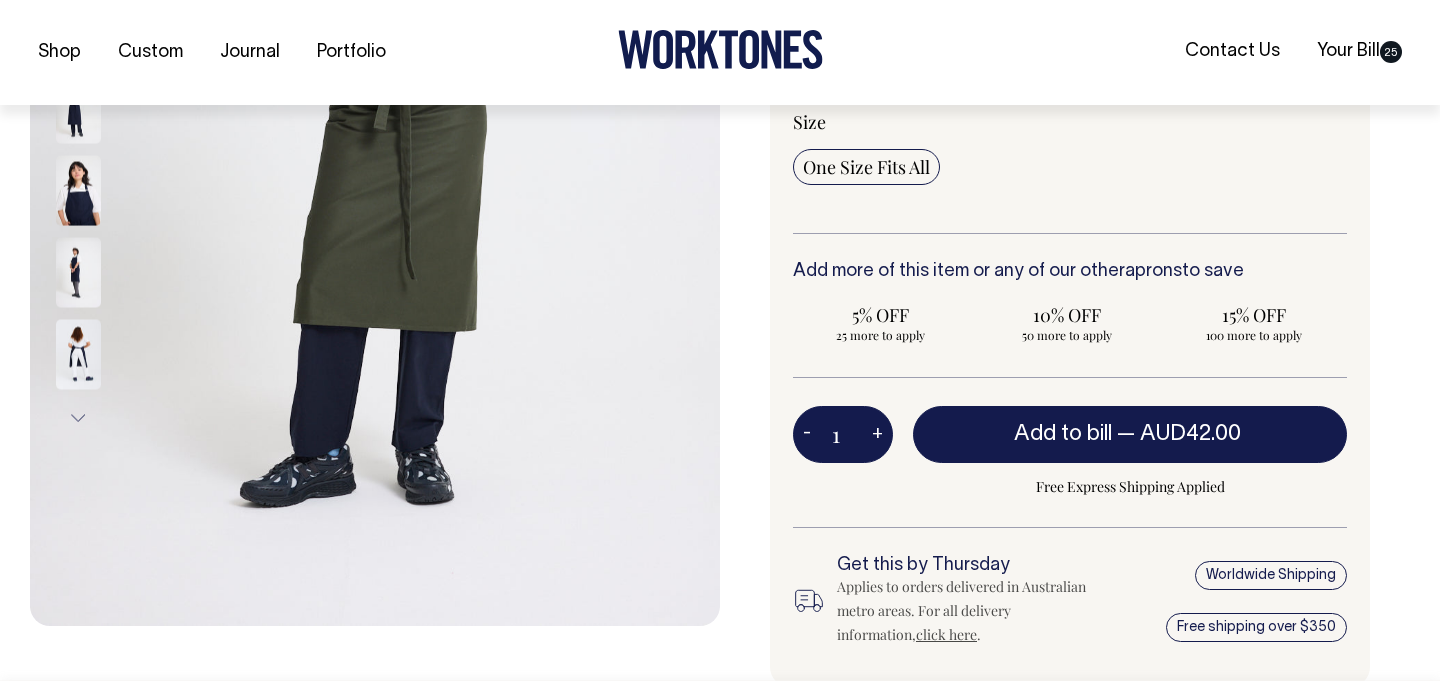 type on "30" 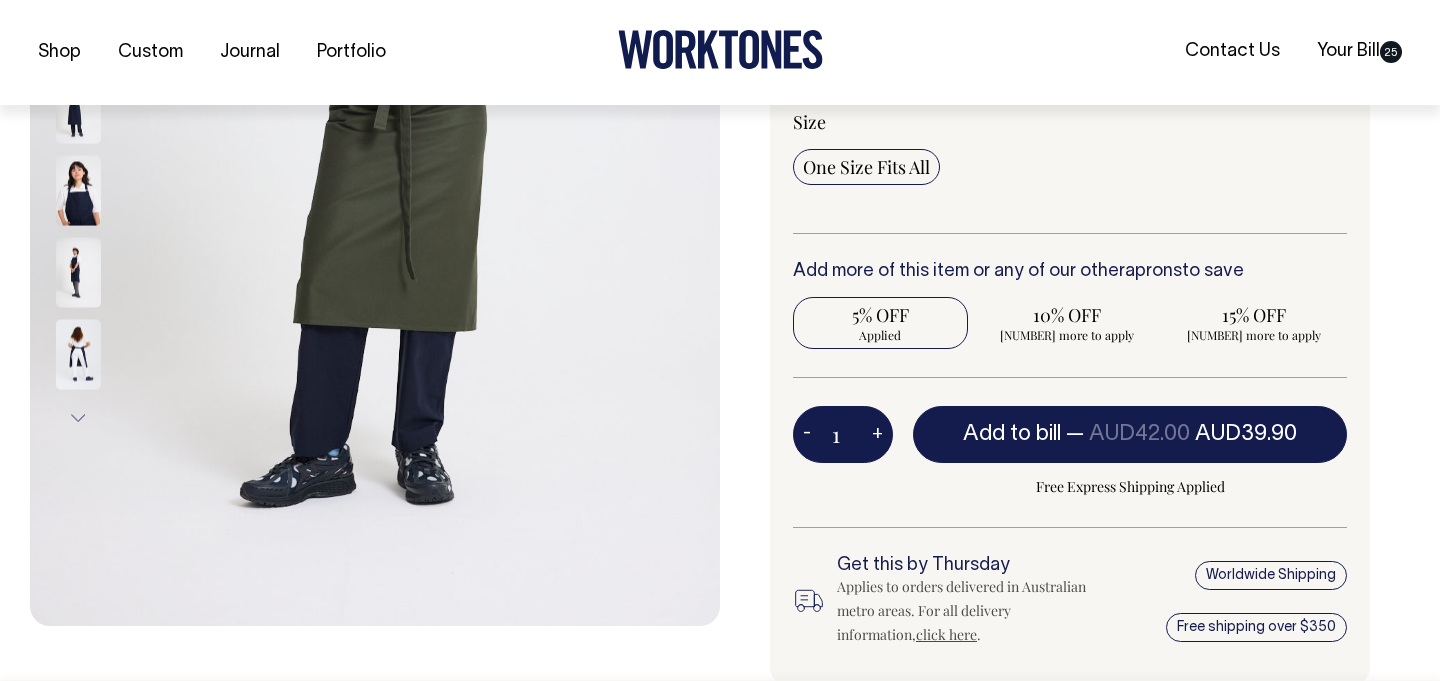 type 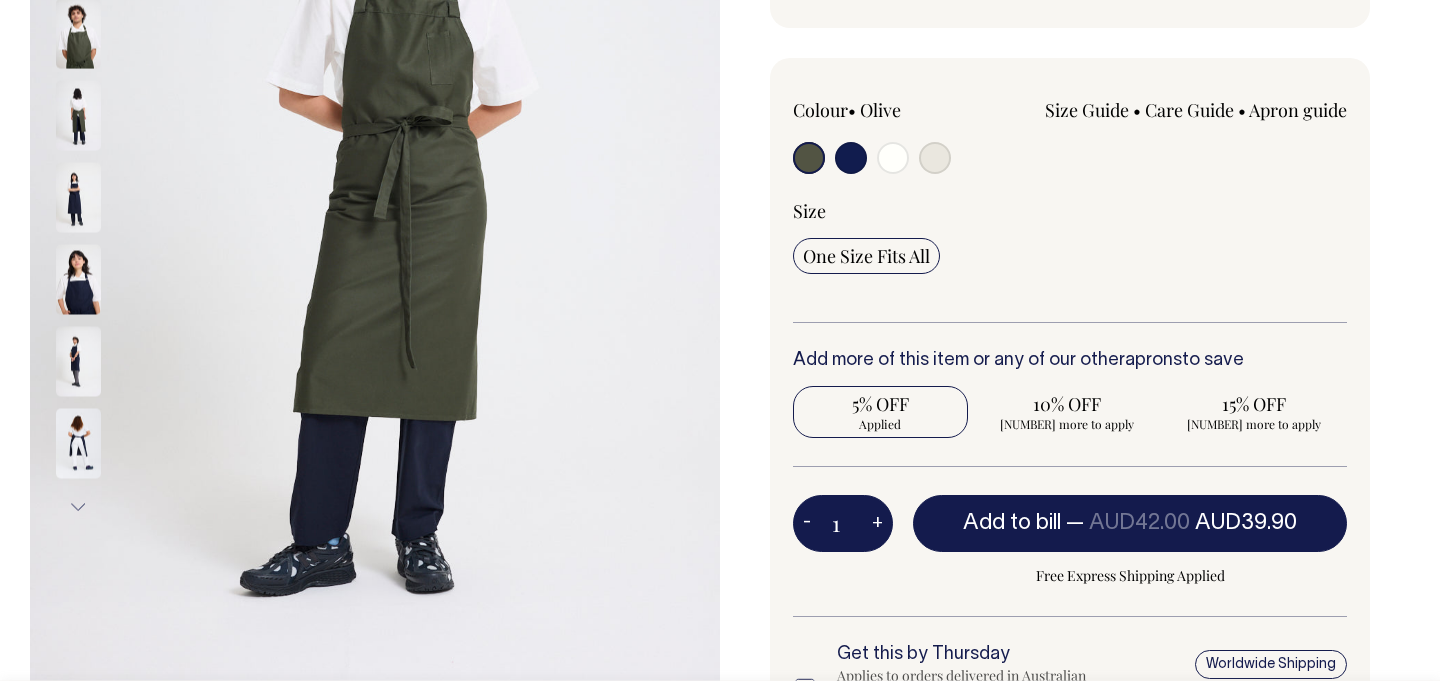 scroll, scrollTop: 426, scrollLeft: 0, axis: vertical 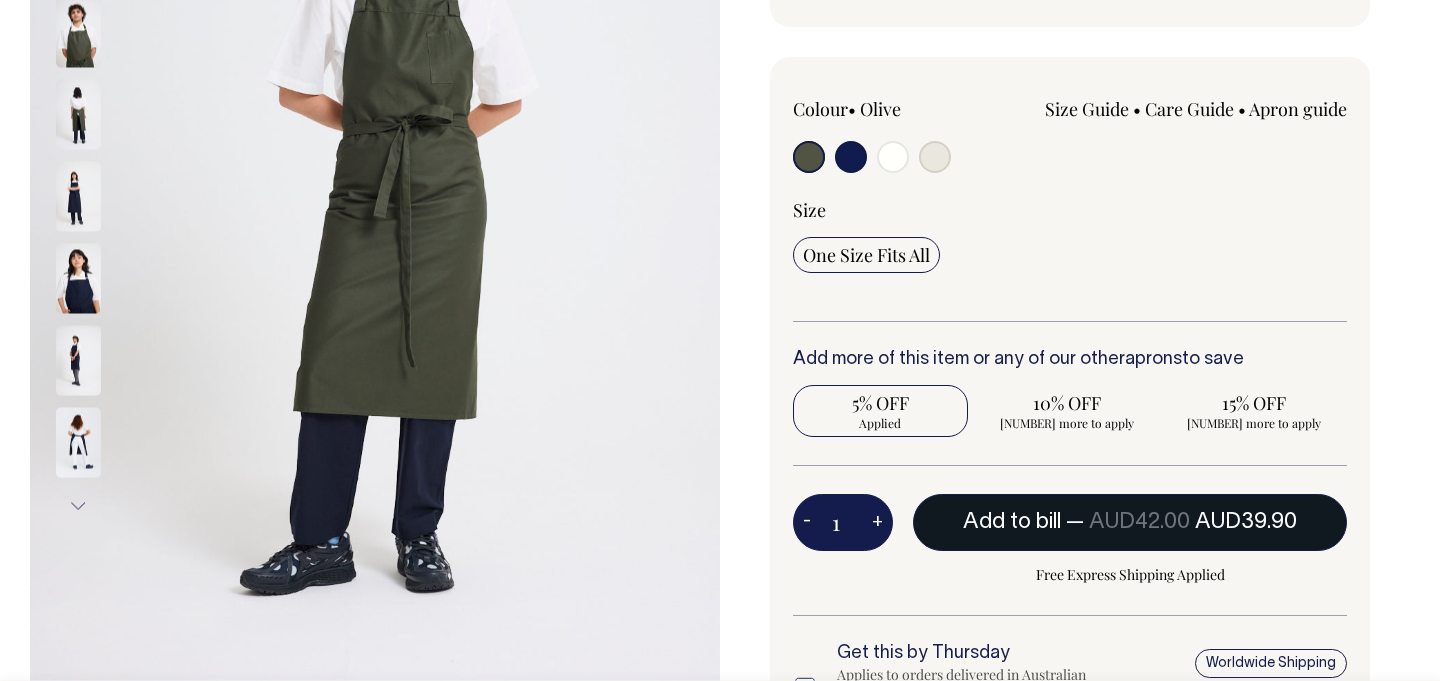 click on "Add to bill" at bounding box center (1012, 522) 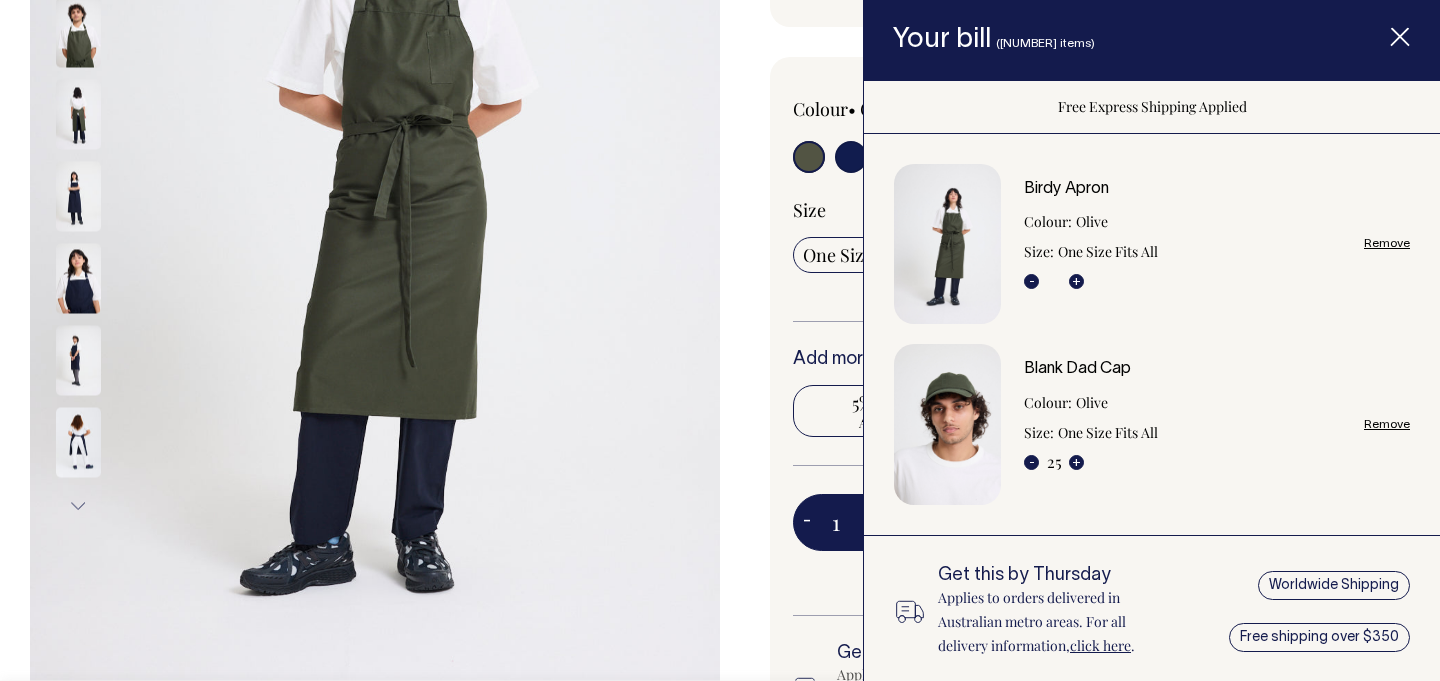 click on "Remove" at bounding box center (1387, 424) 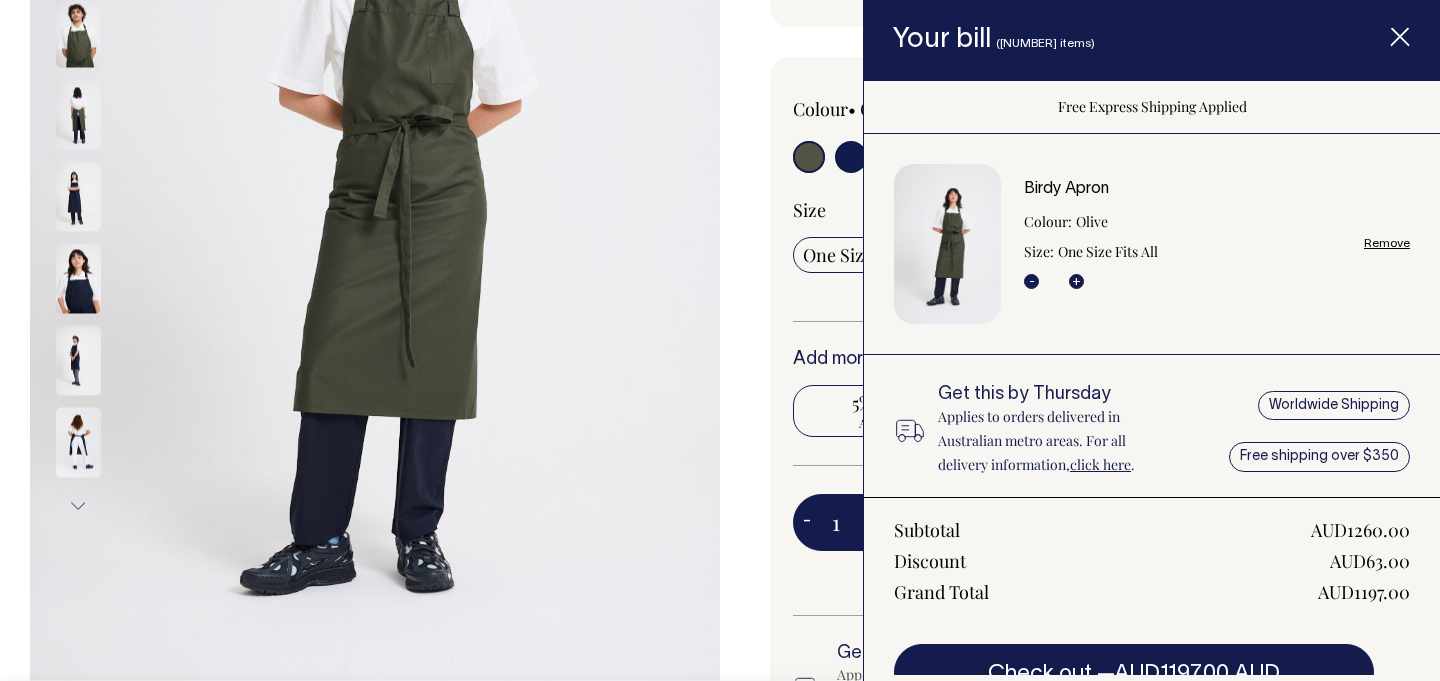 click at bounding box center [1400, 38] 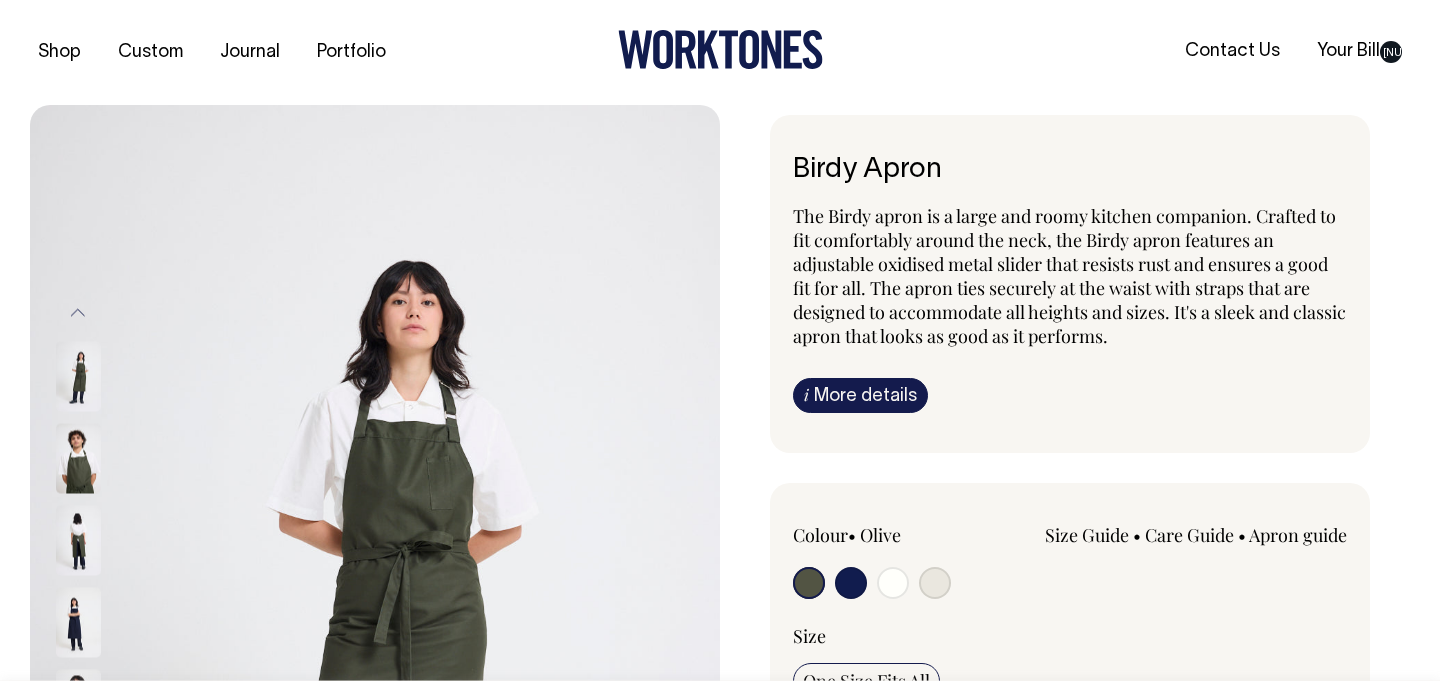 scroll, scrollTop: 0, scrollLeft: 0, axis: both 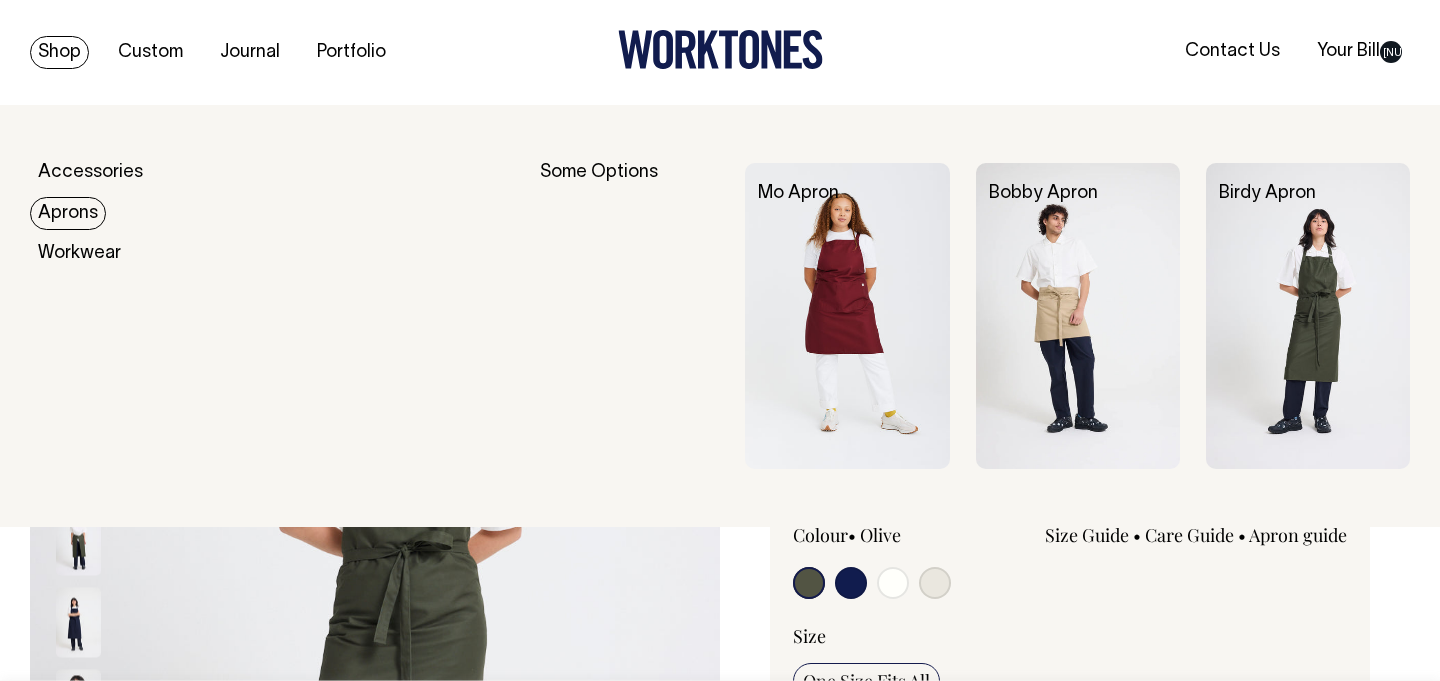 click on "Aprons" at bounding box center [68, 213] 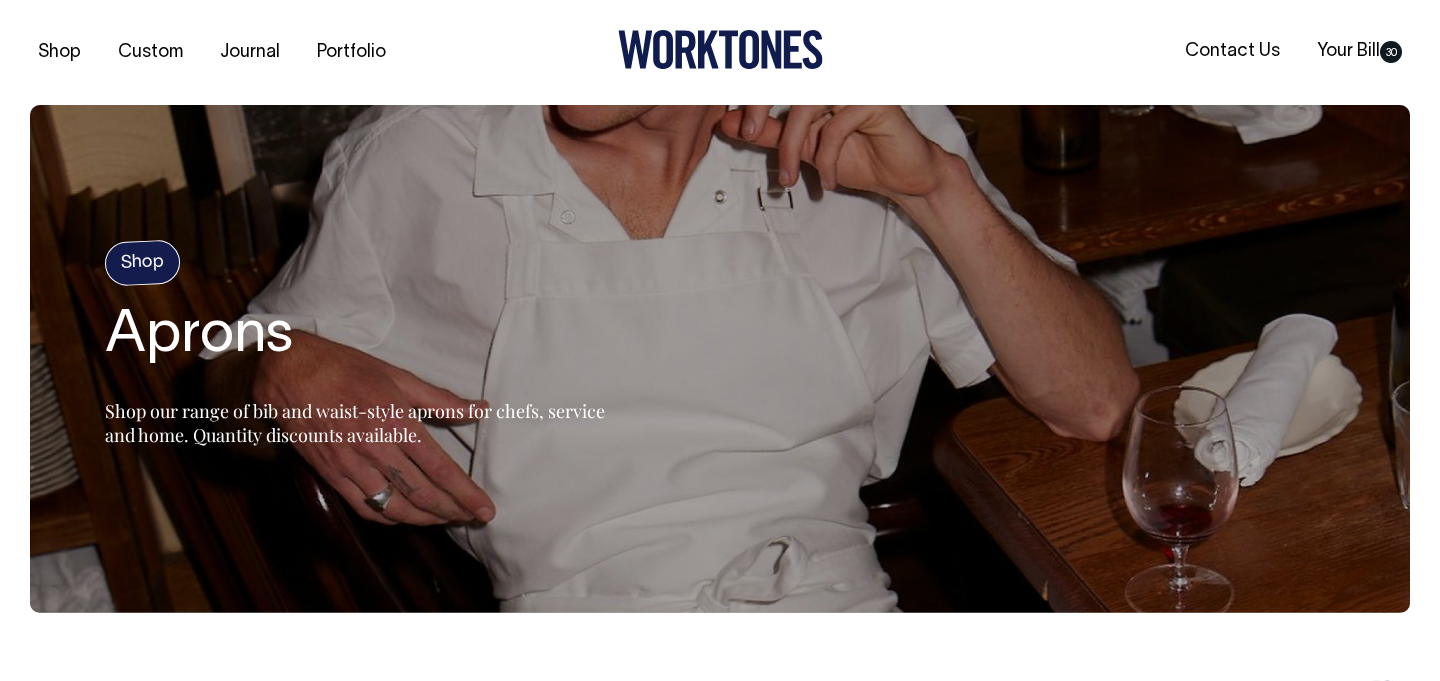 scroll, scrollTop: 0, scrollLeft: 0, axis: both 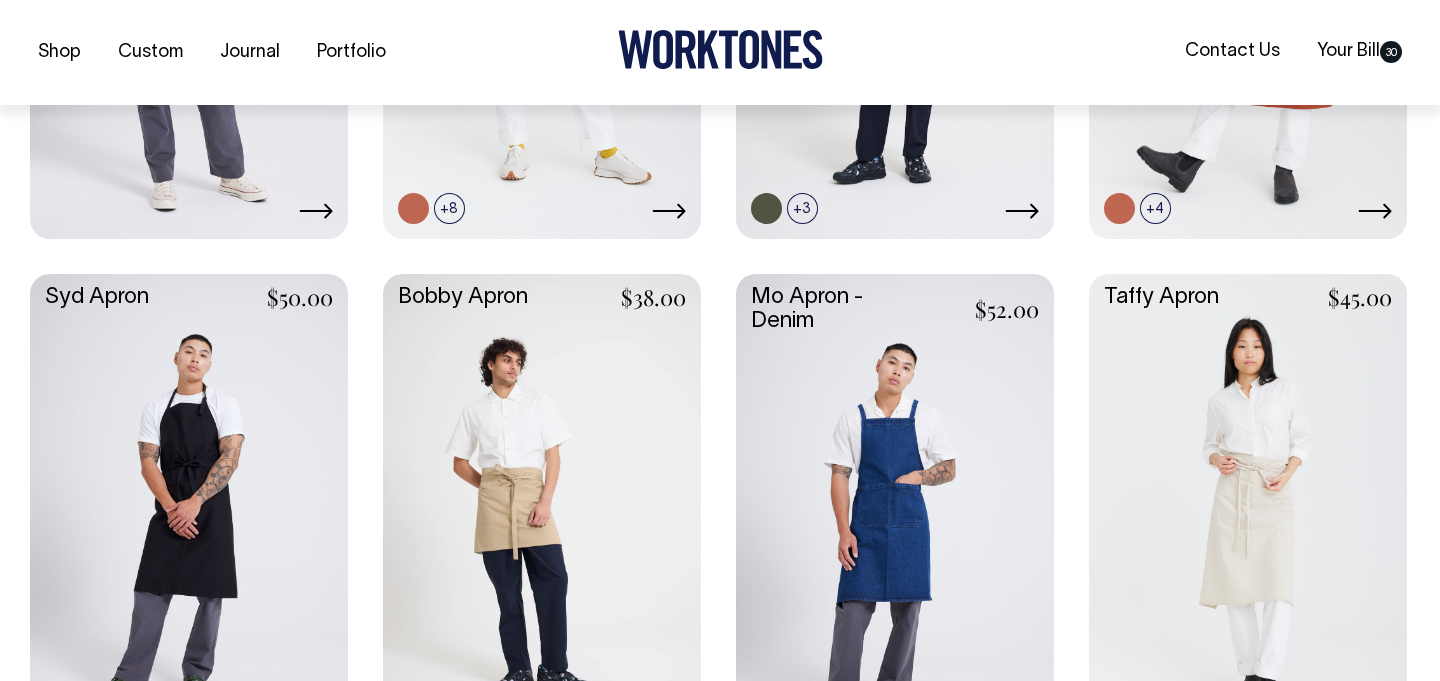 click at bounding box center [1248, 510] 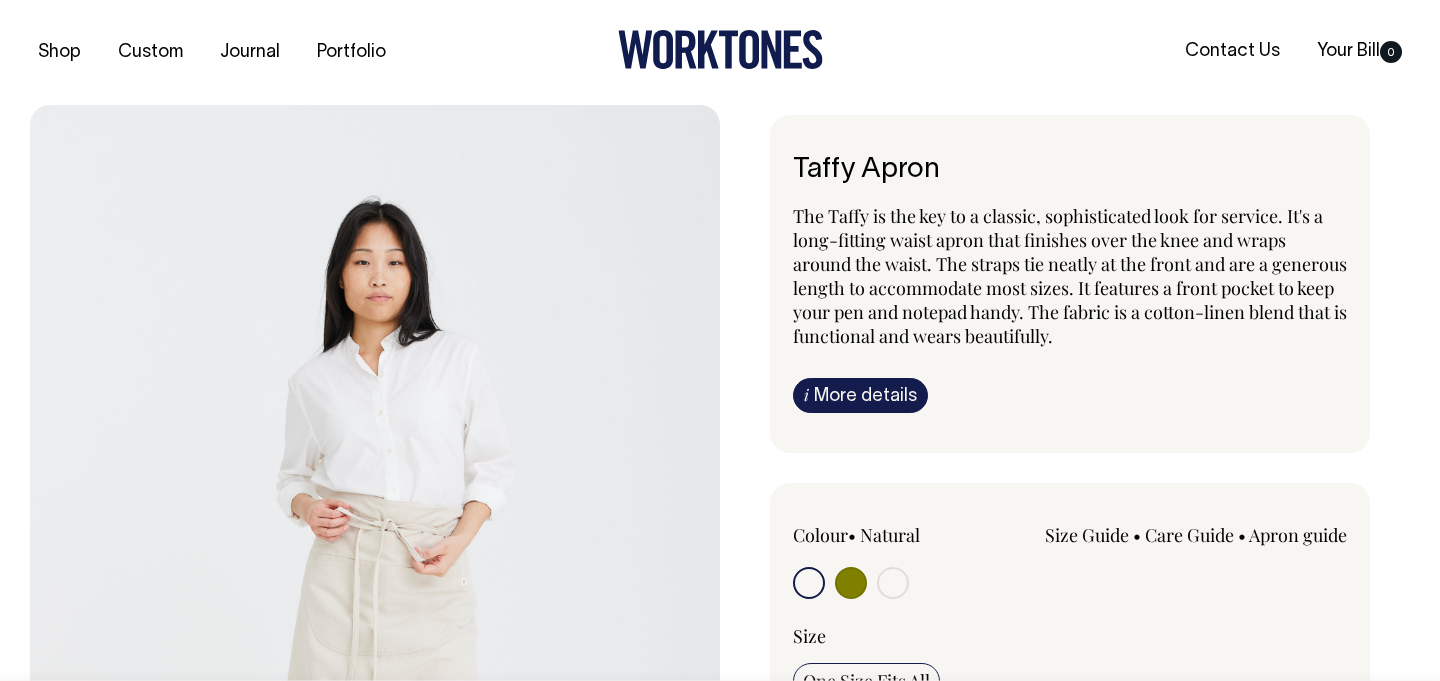 scroll, scrollTop: 0, scrollLeft: 0, axis: both 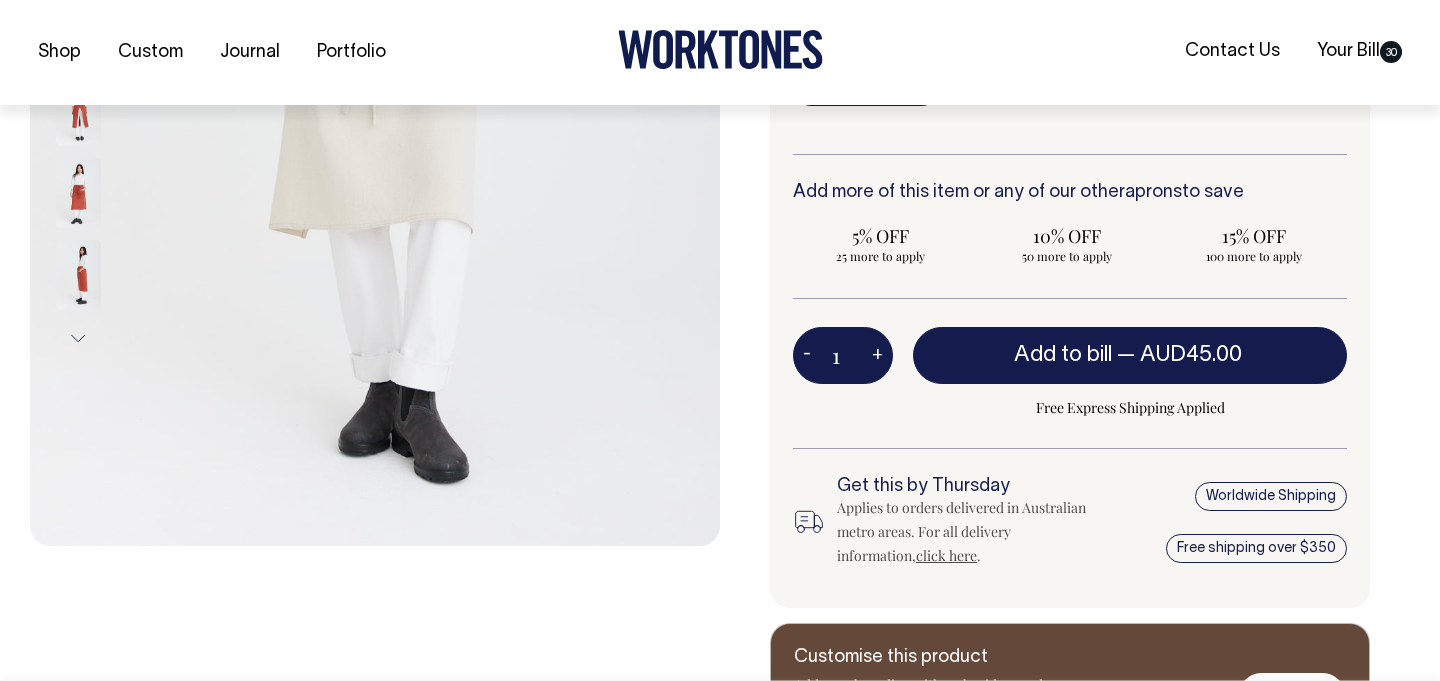 click on "1" at bounding box center (843, 355) 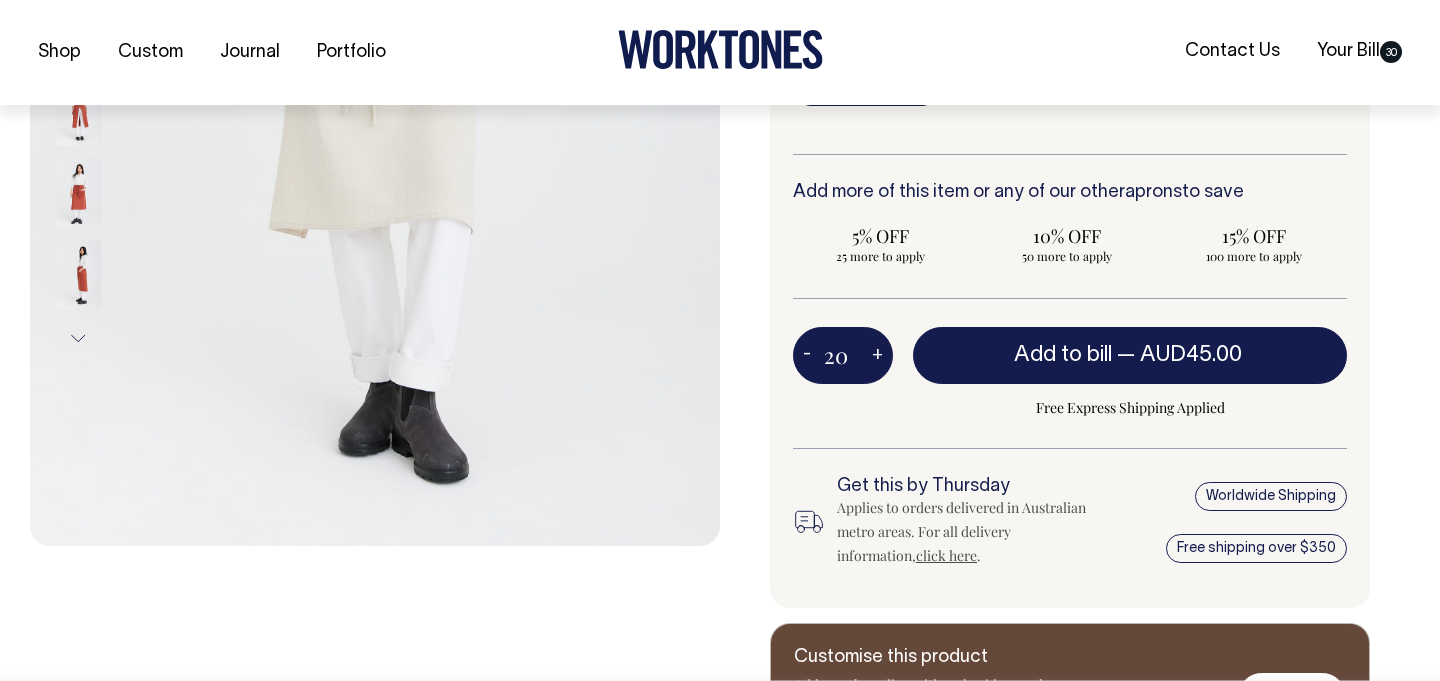 type on "20" 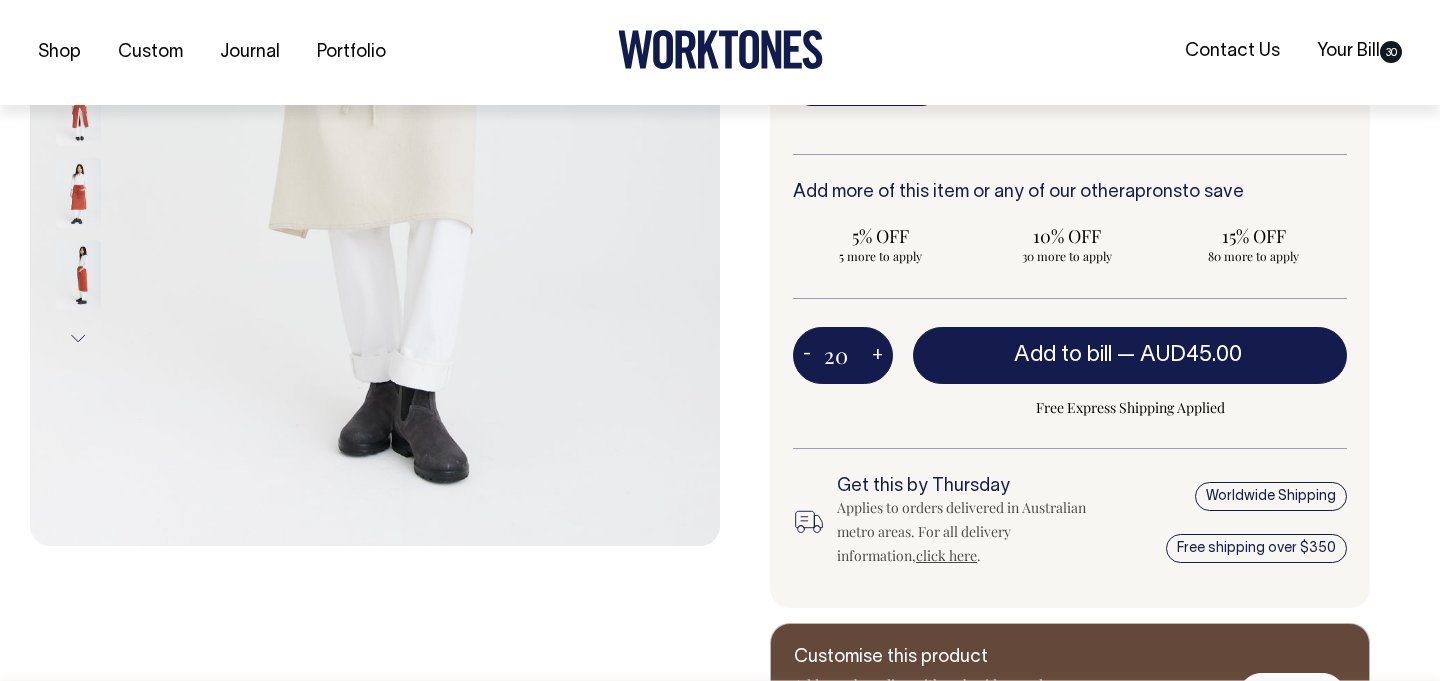 type 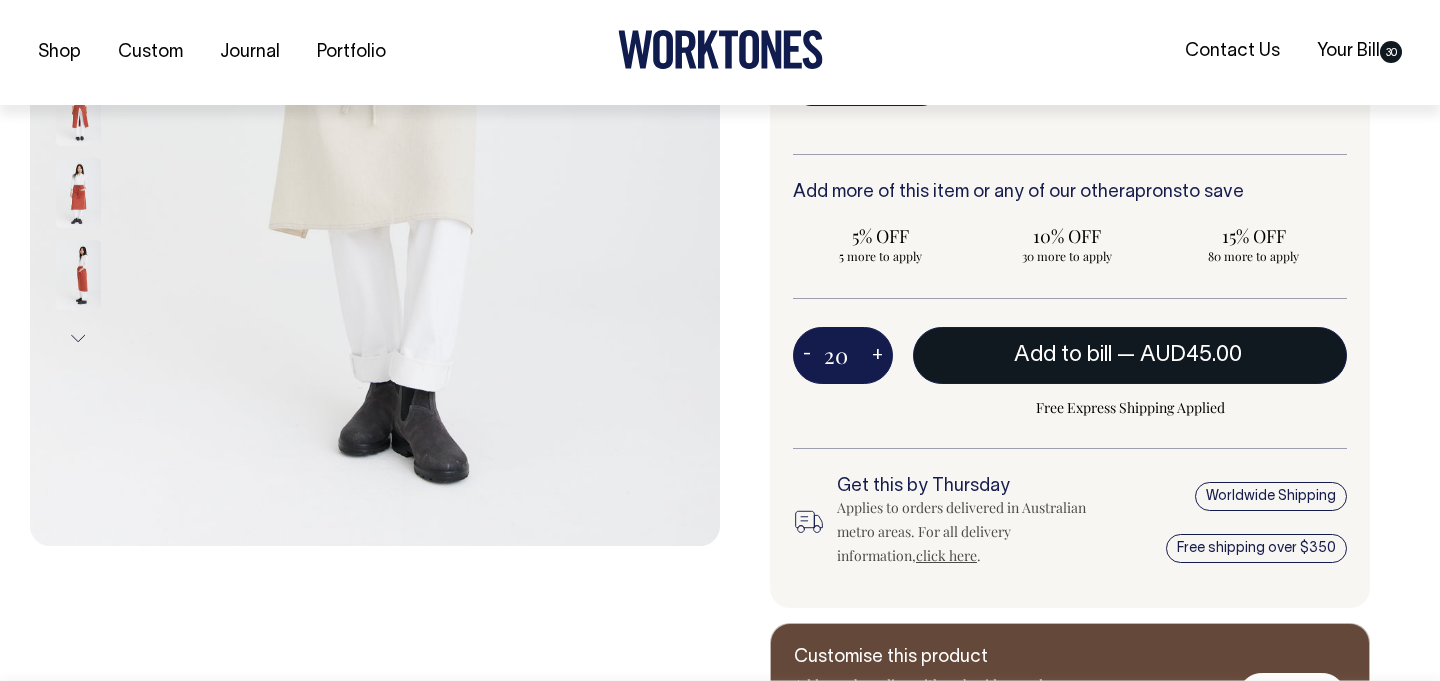 type 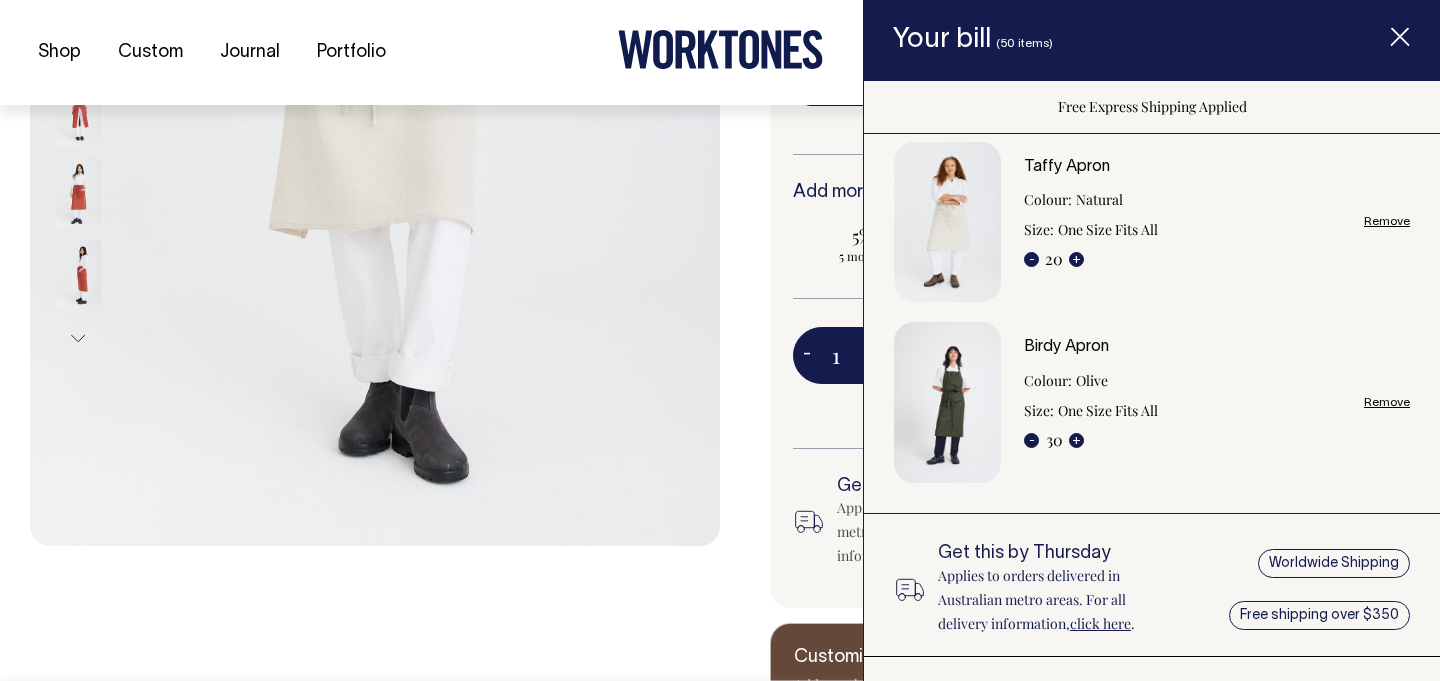 scroll, scrollTop: 0, scrollLeft: 0, axis: both 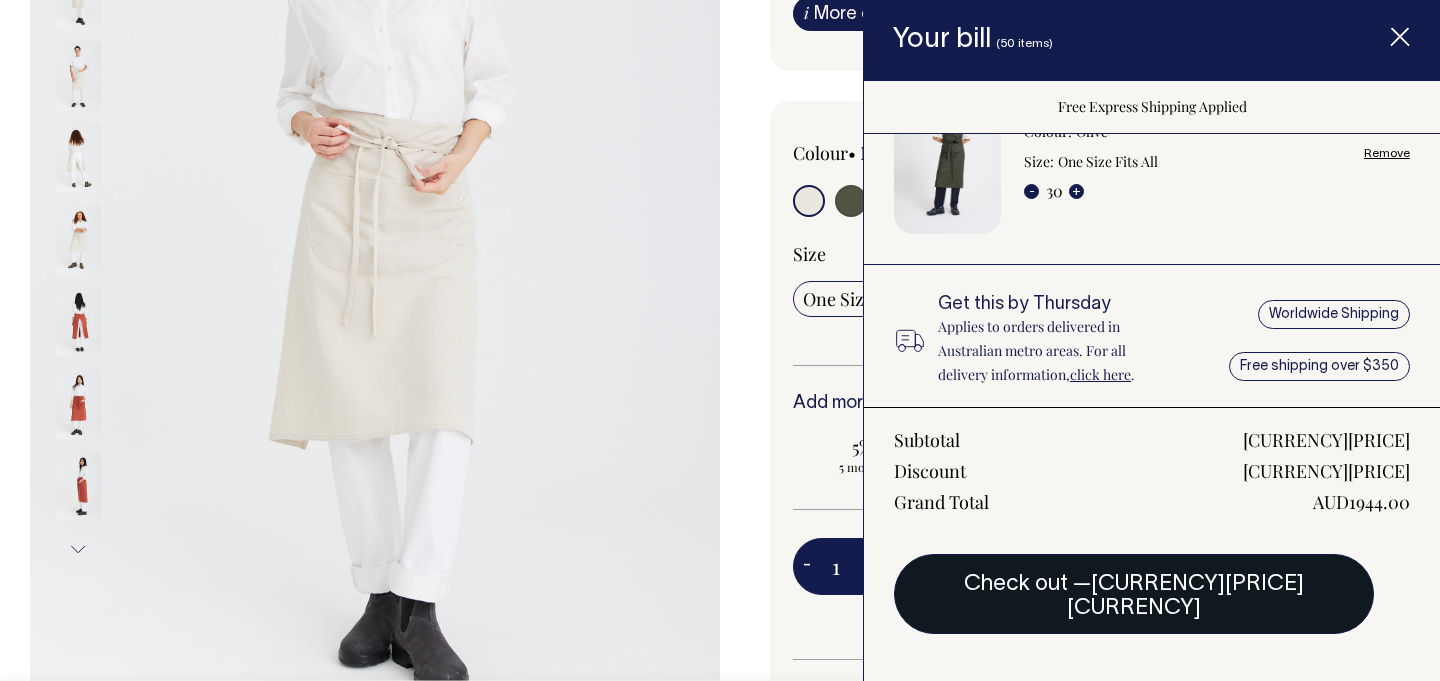 click on "Check out —  [CURRENCY][PRICE] [CURRENCY]" at bounding box center [1134, 594] 